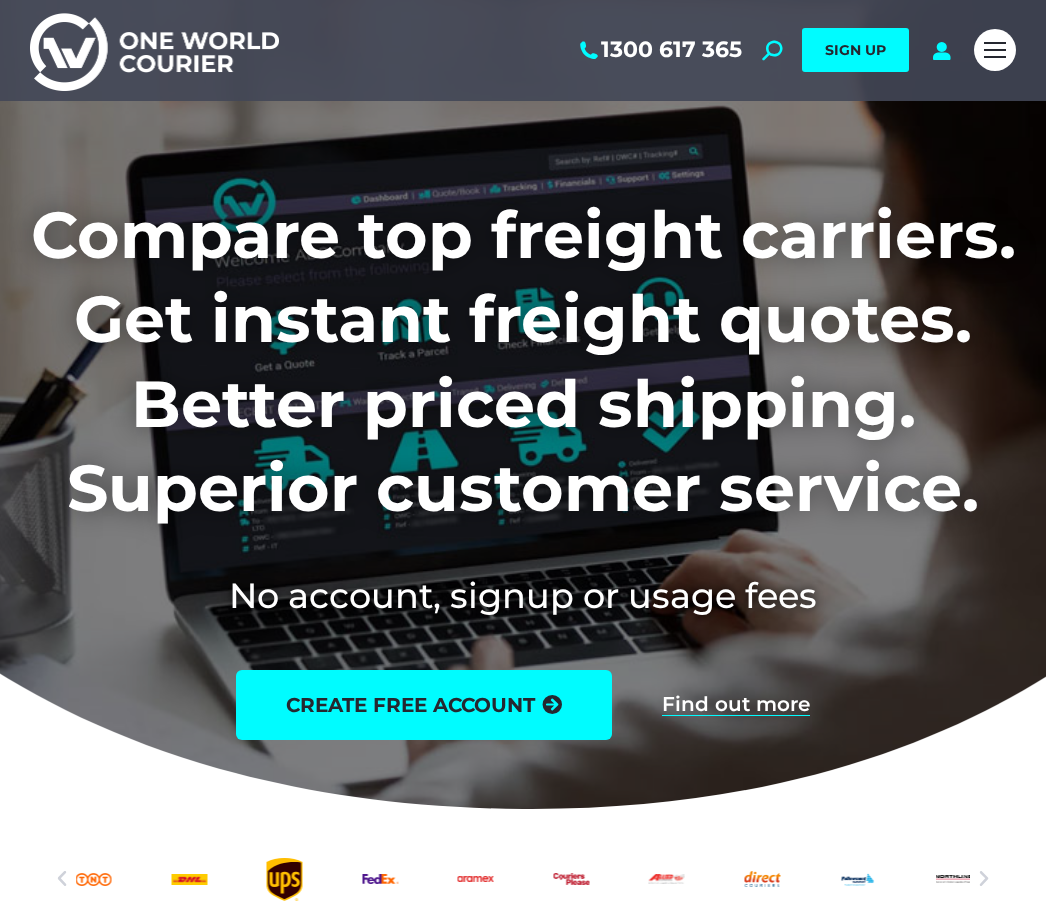 scroll, scrollTop: 0, scrollLeft: 0, axis: both 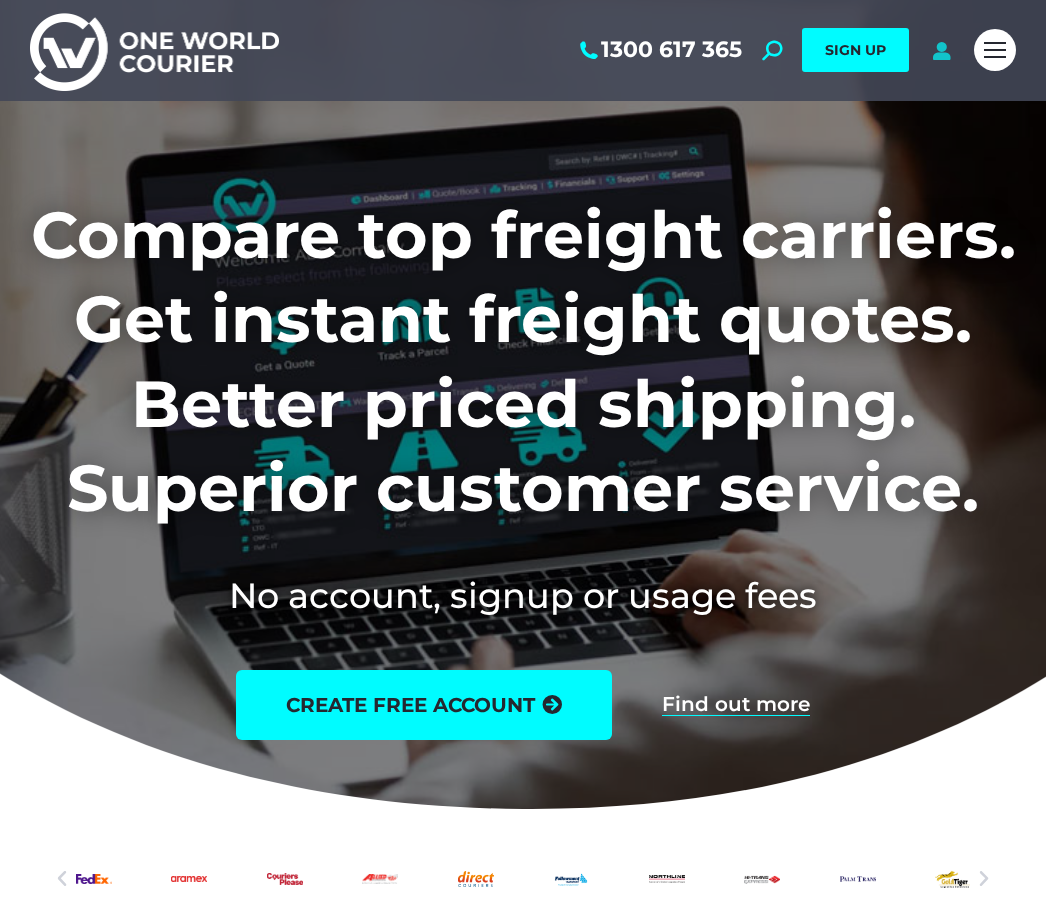 click at bounding box center (941, 50) 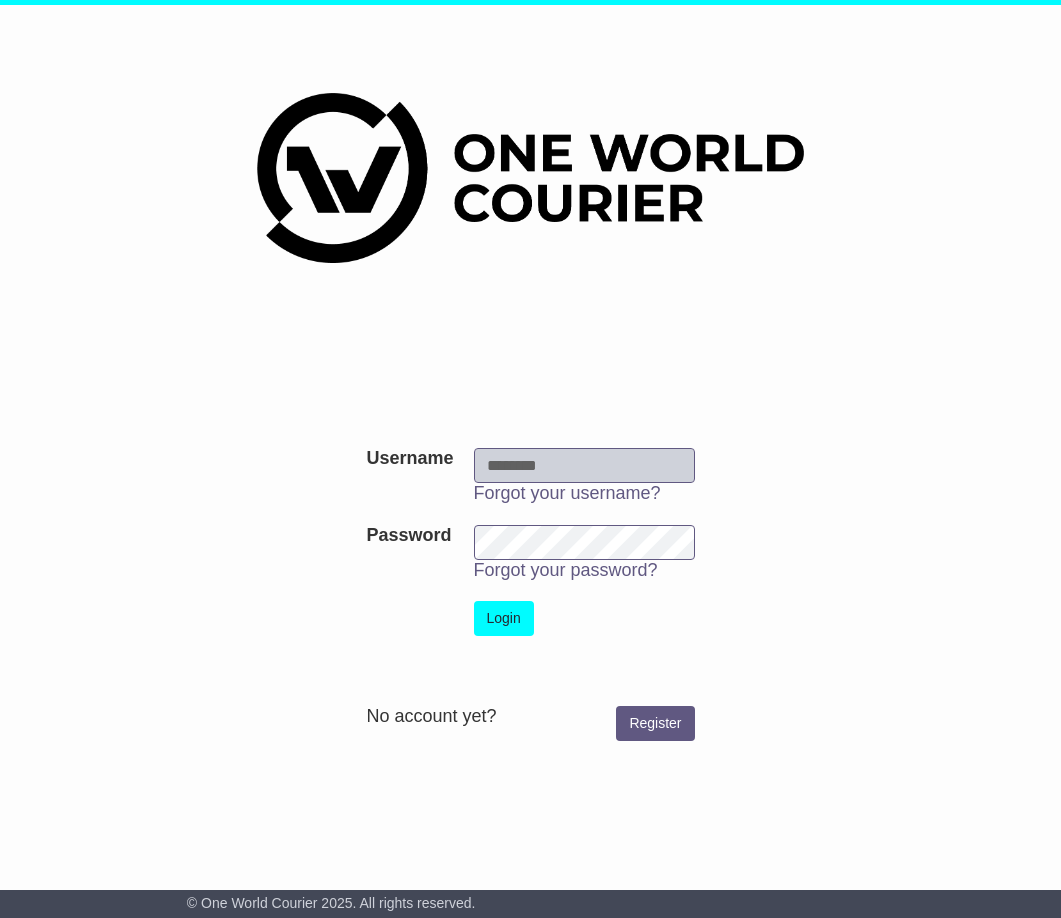 scroll, scrollTop: 0, scrollLeft: 0, axis: both 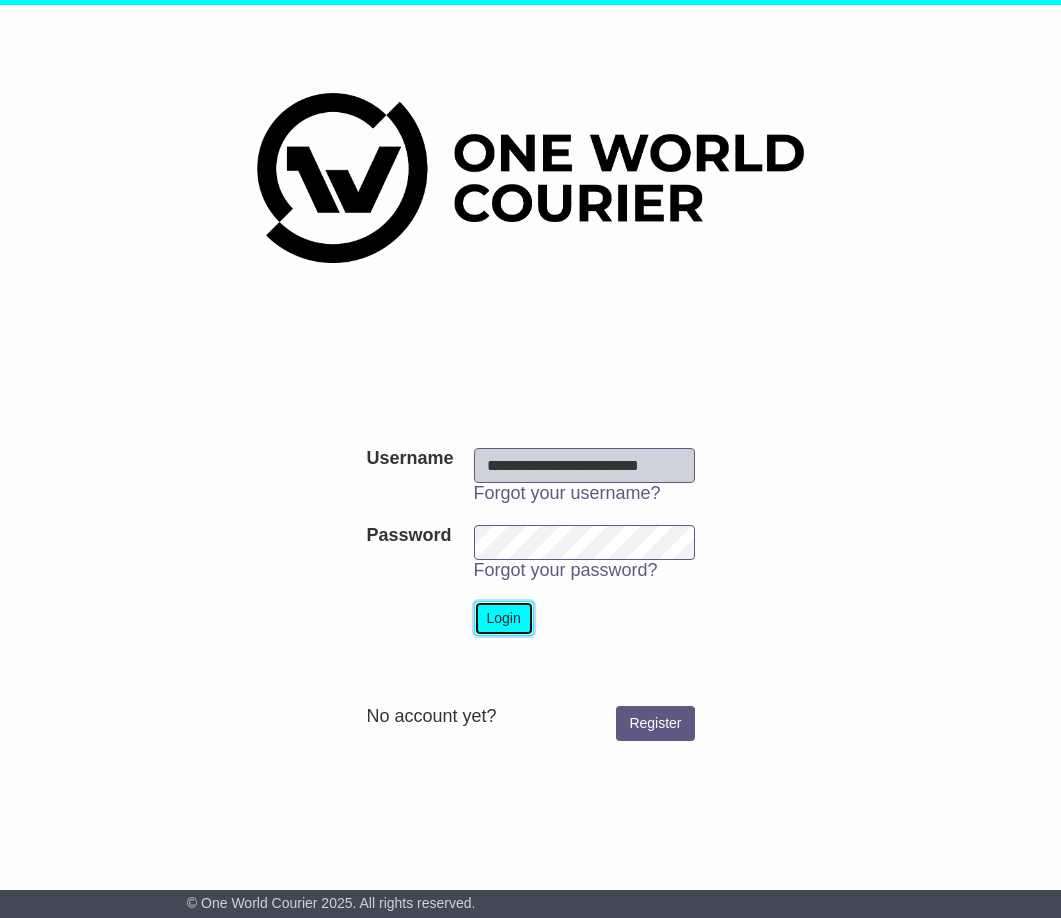 click on "Login" at bounding box center [504, 618] 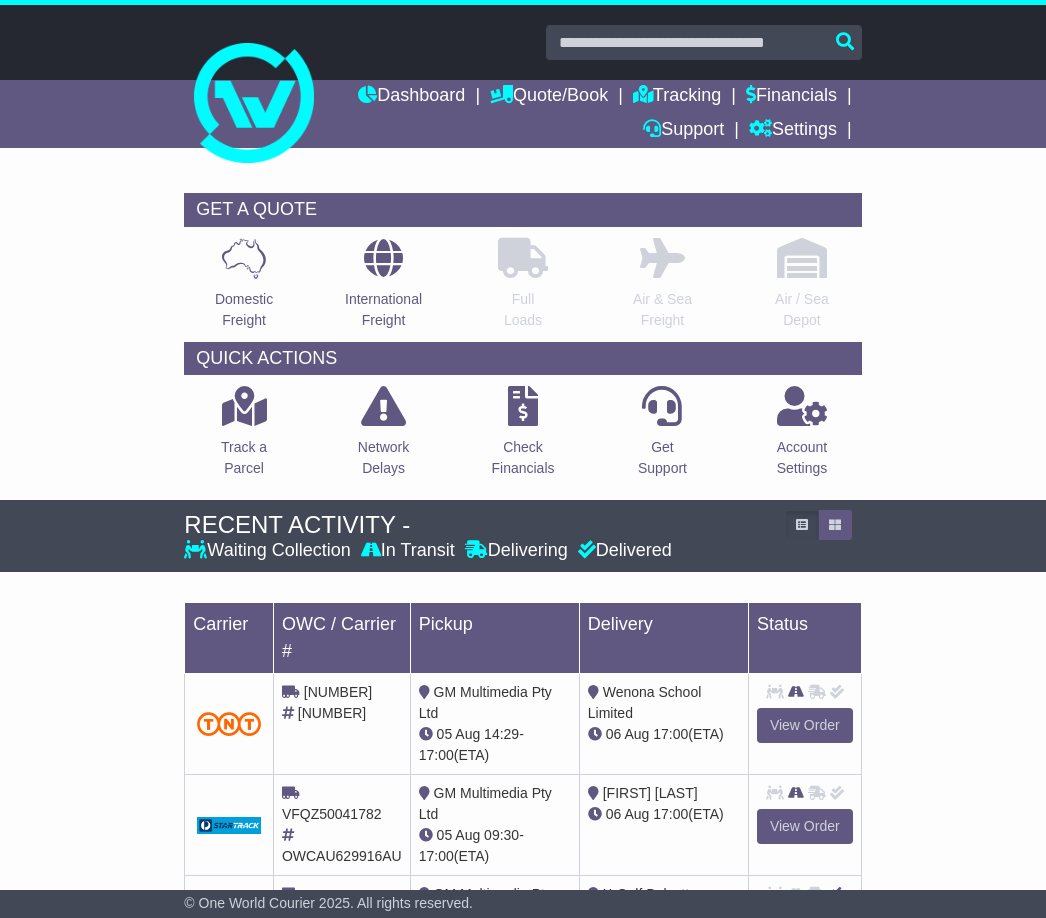 scroll, scrollTop: 0, scrollLeft: 0, axis: both 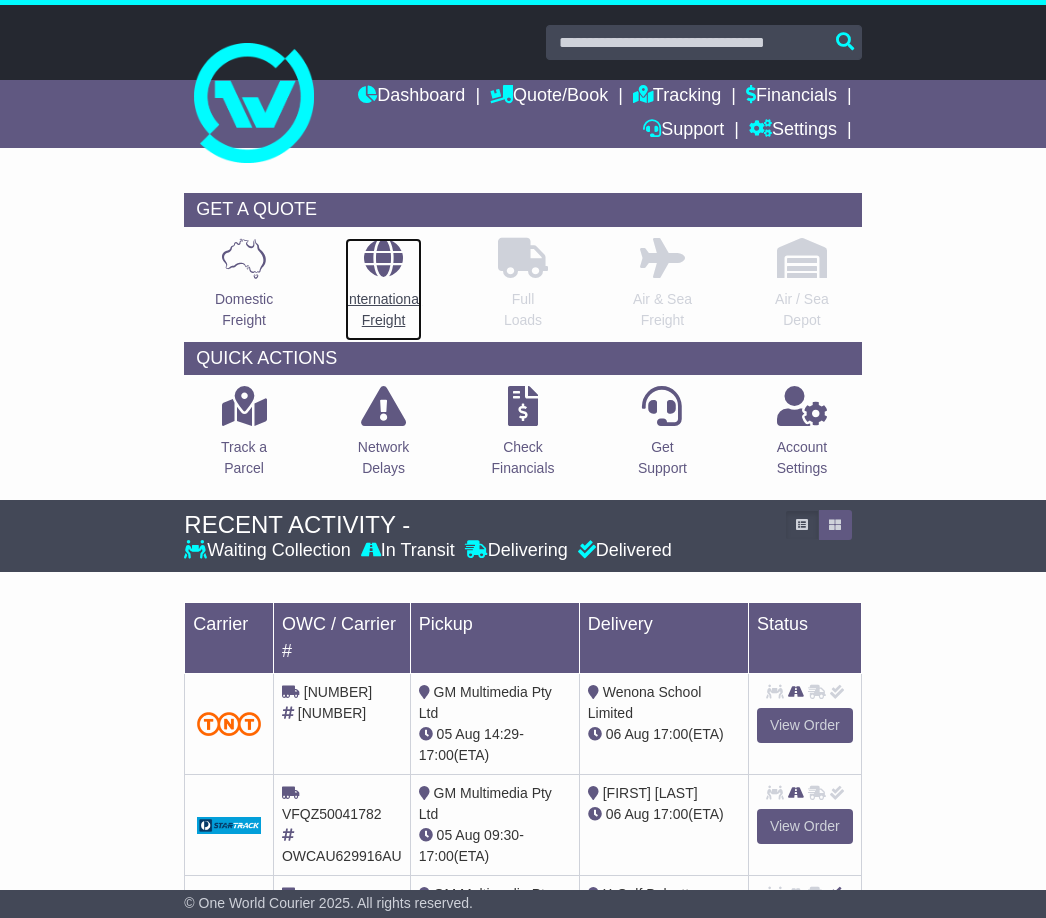 click at bounding box center (383, 258) 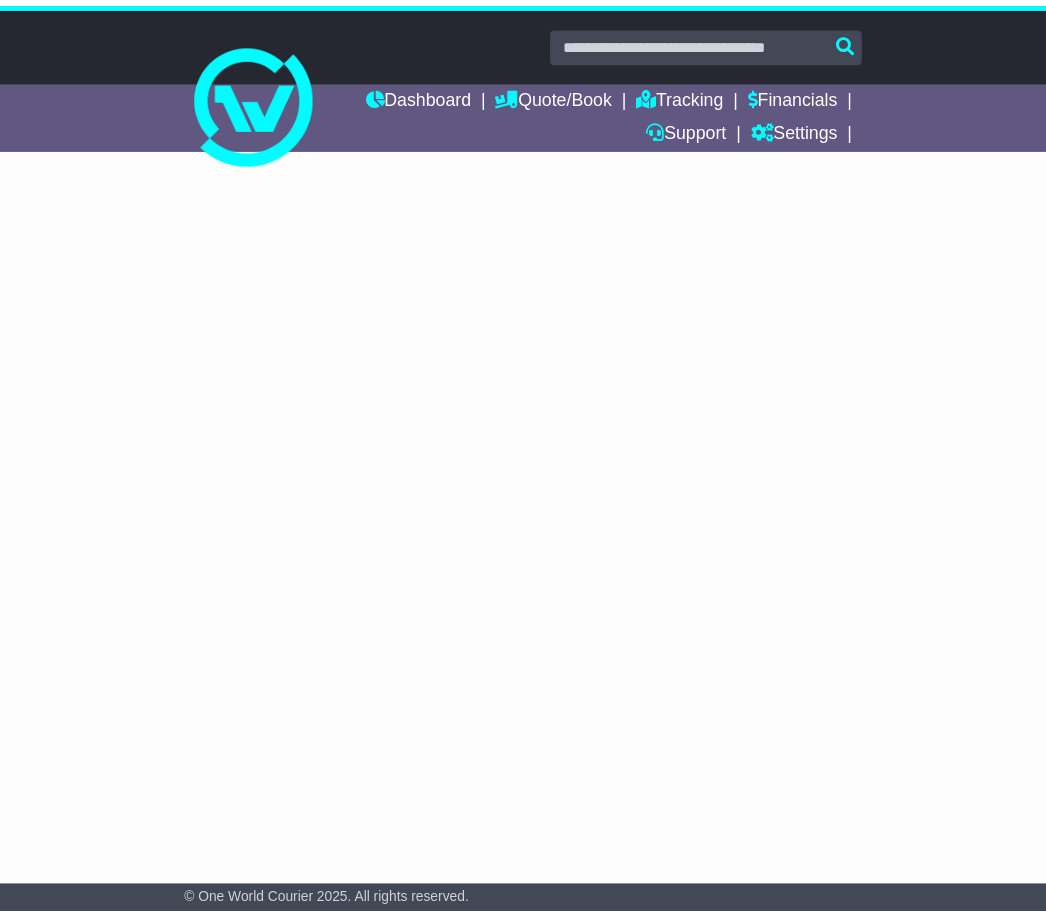 scroll, scrollTop: 0, scrollLeft: 0, axis: both 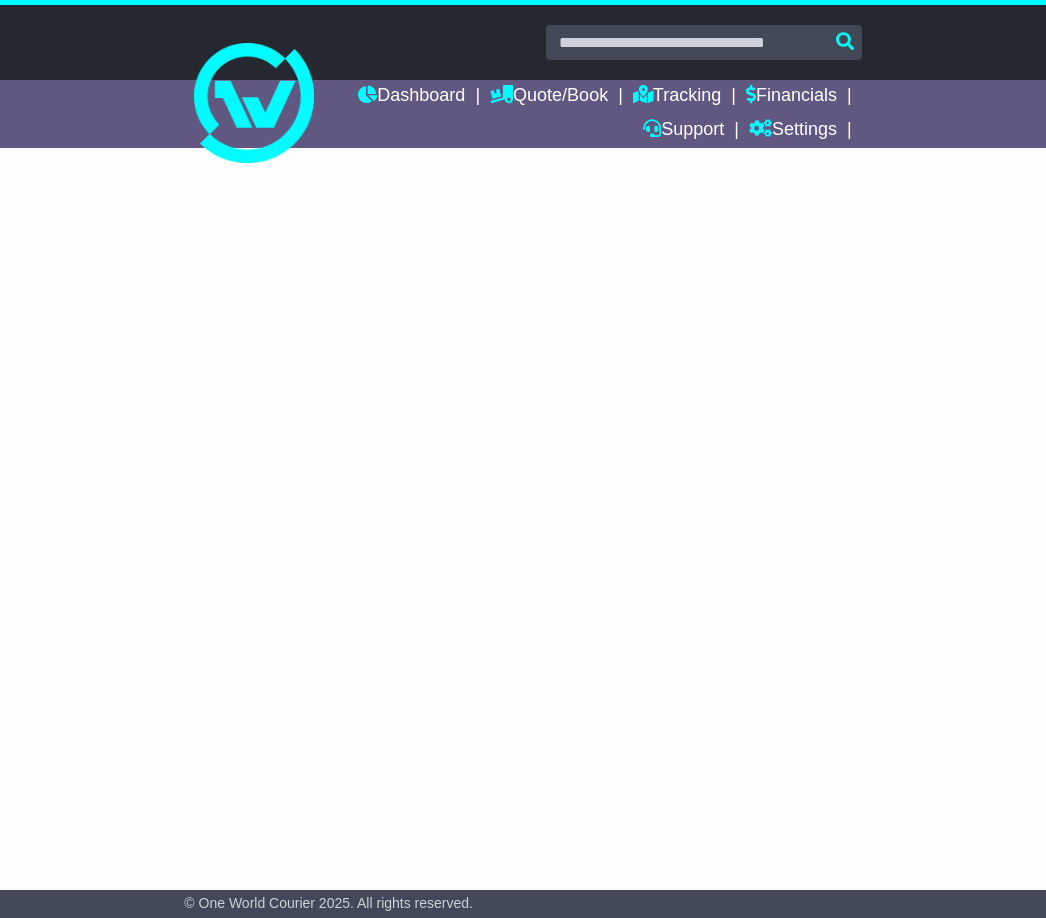 select on "**" 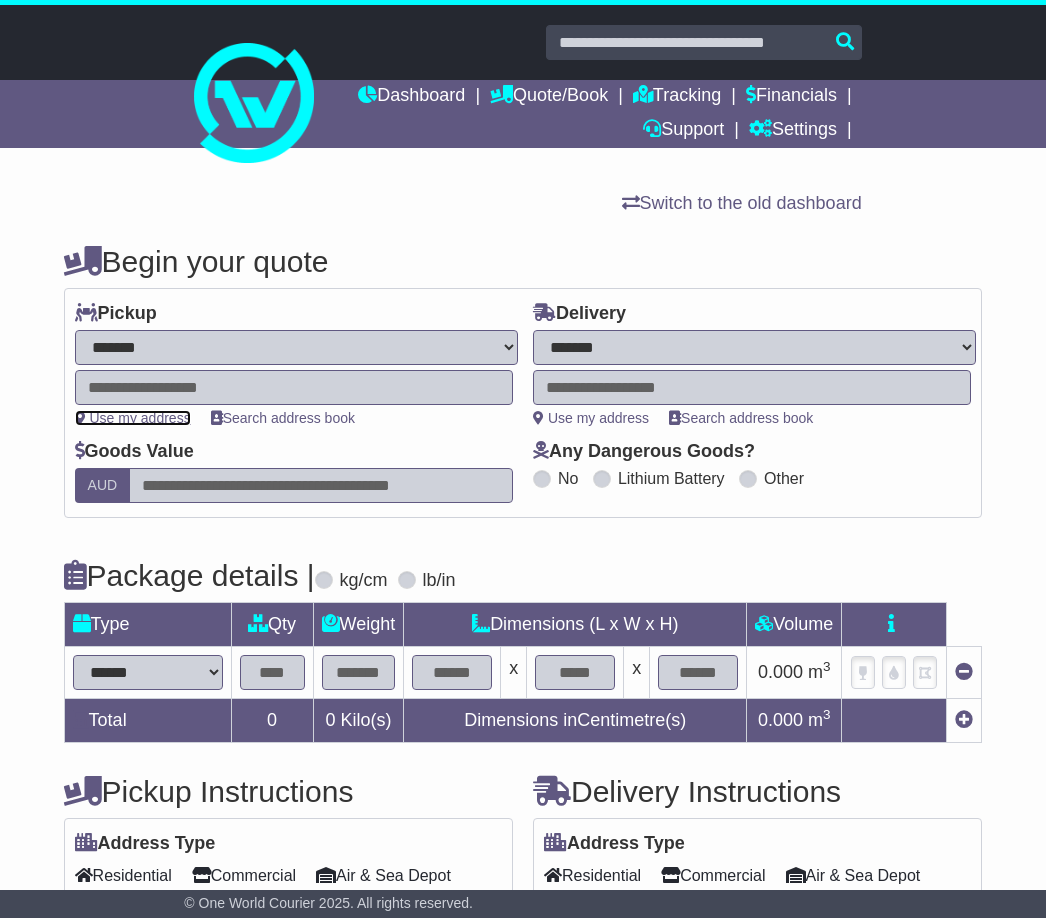 click on "Use my address" at bounding box center (133, 418) 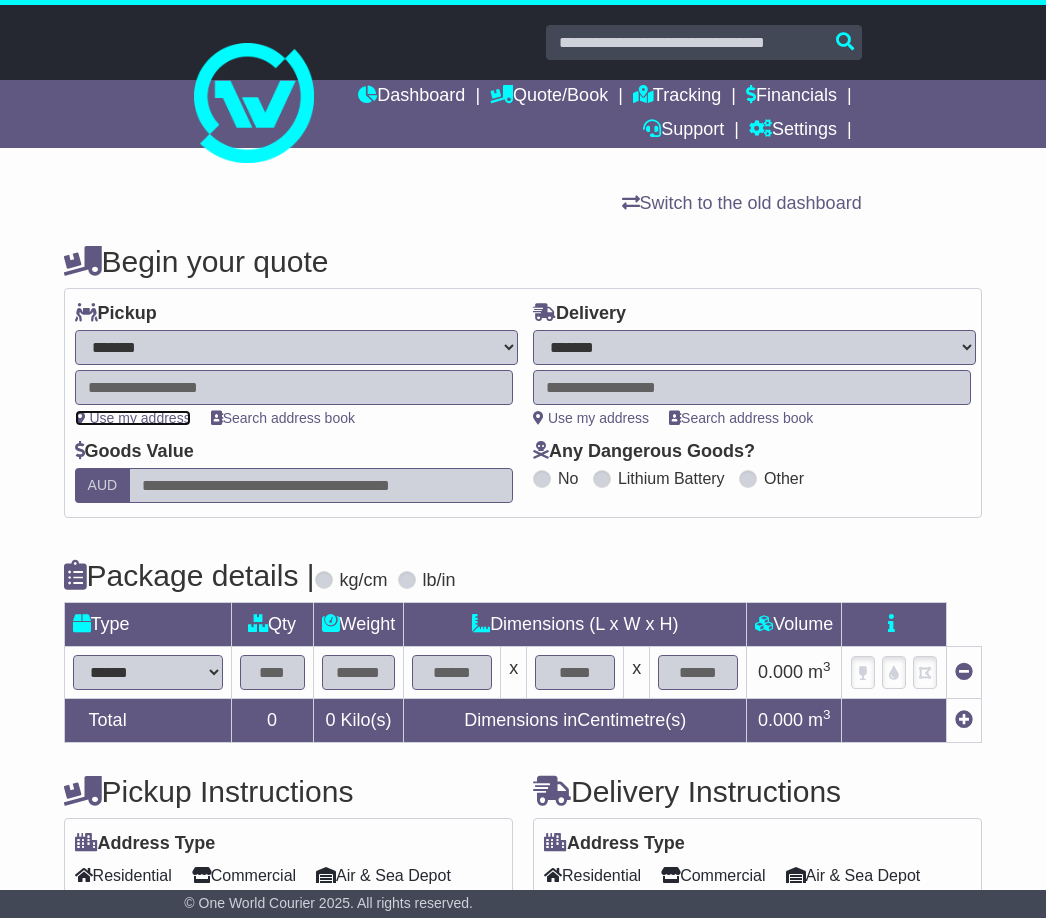 type on "**********" 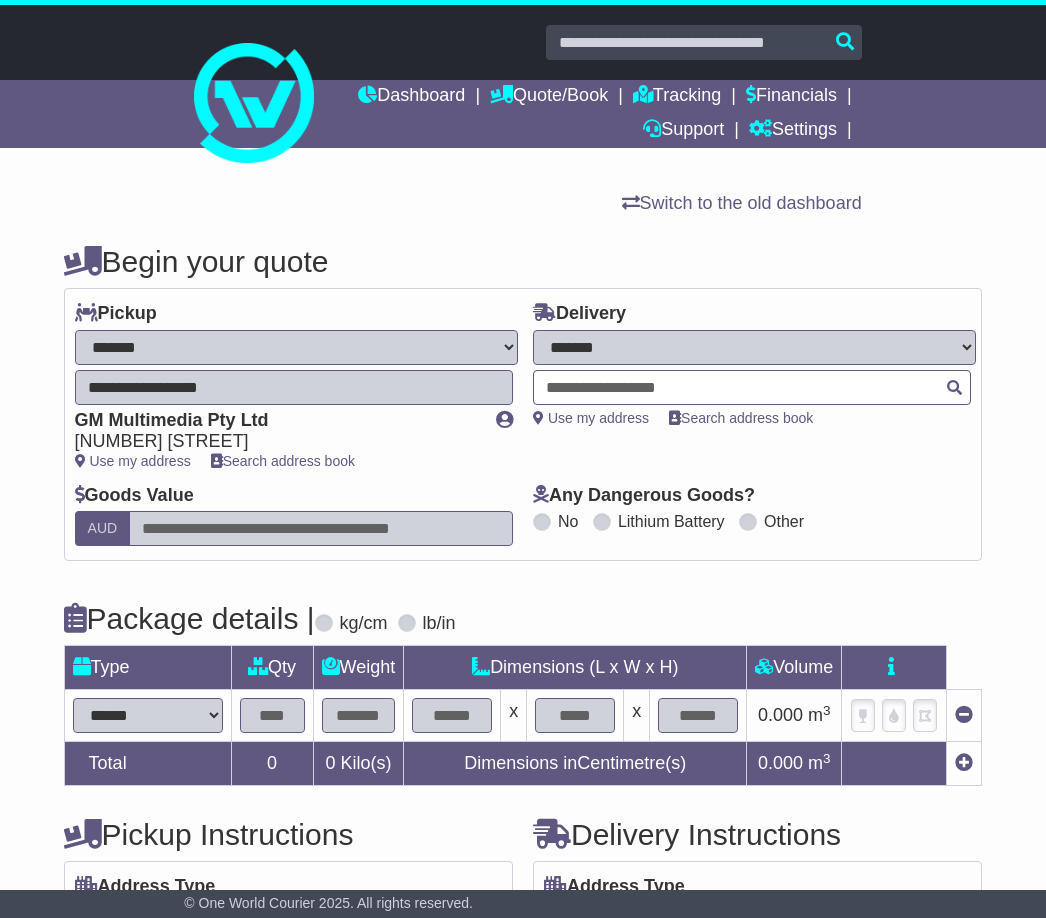 click at bounding box center (752, 387) 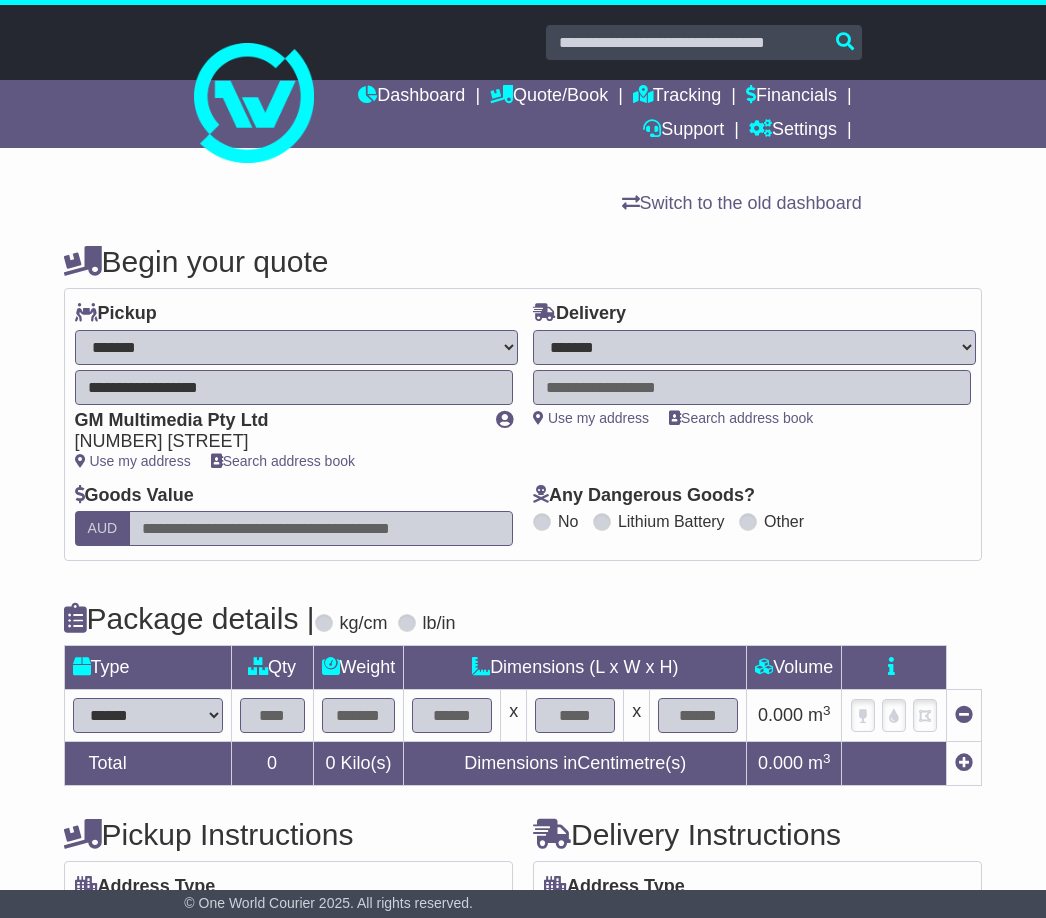 click on "**********" at bounding box center (752, 367) 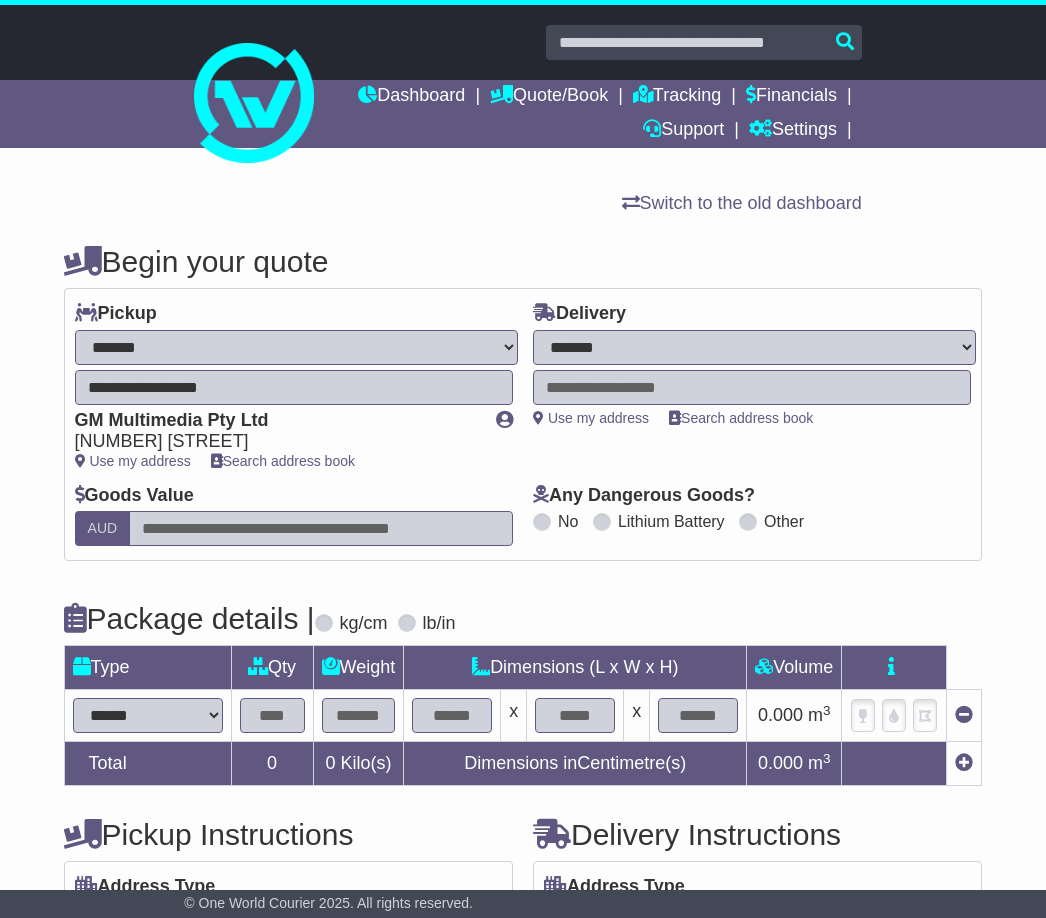 select on "**" 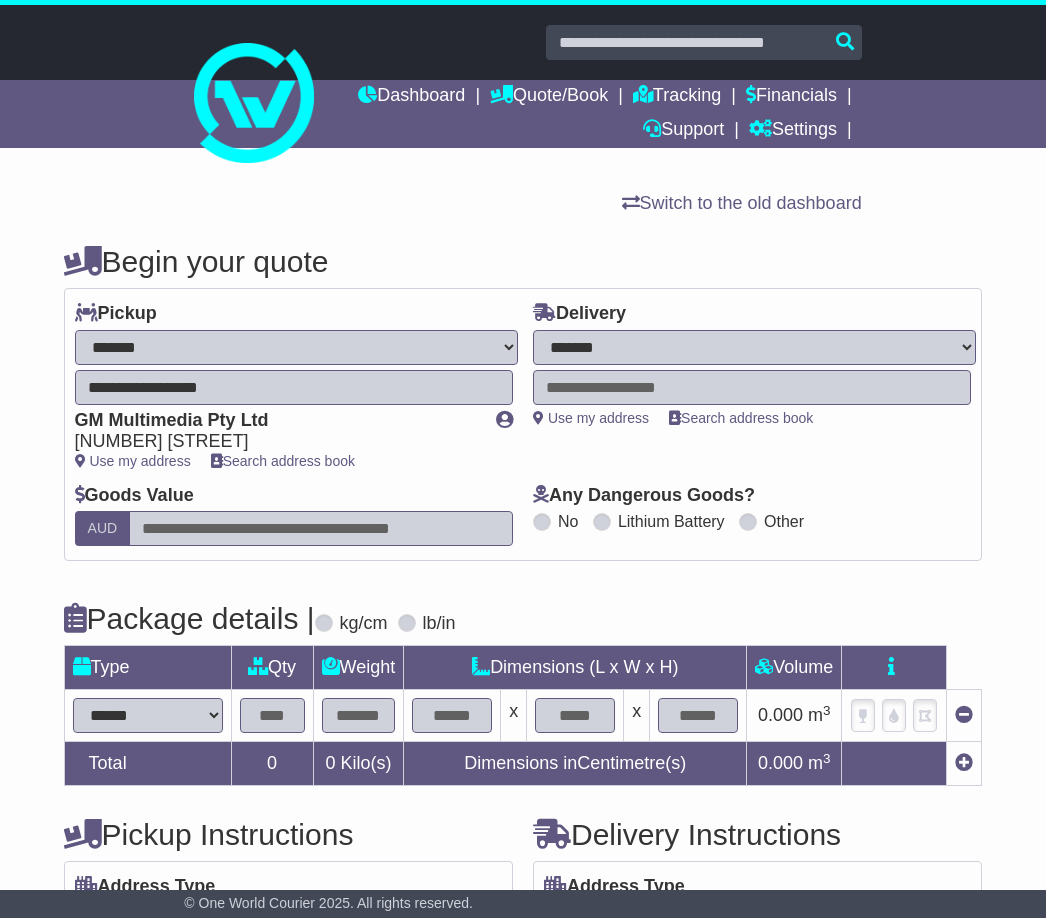 click on "**********" at bounding box center (754, 347) 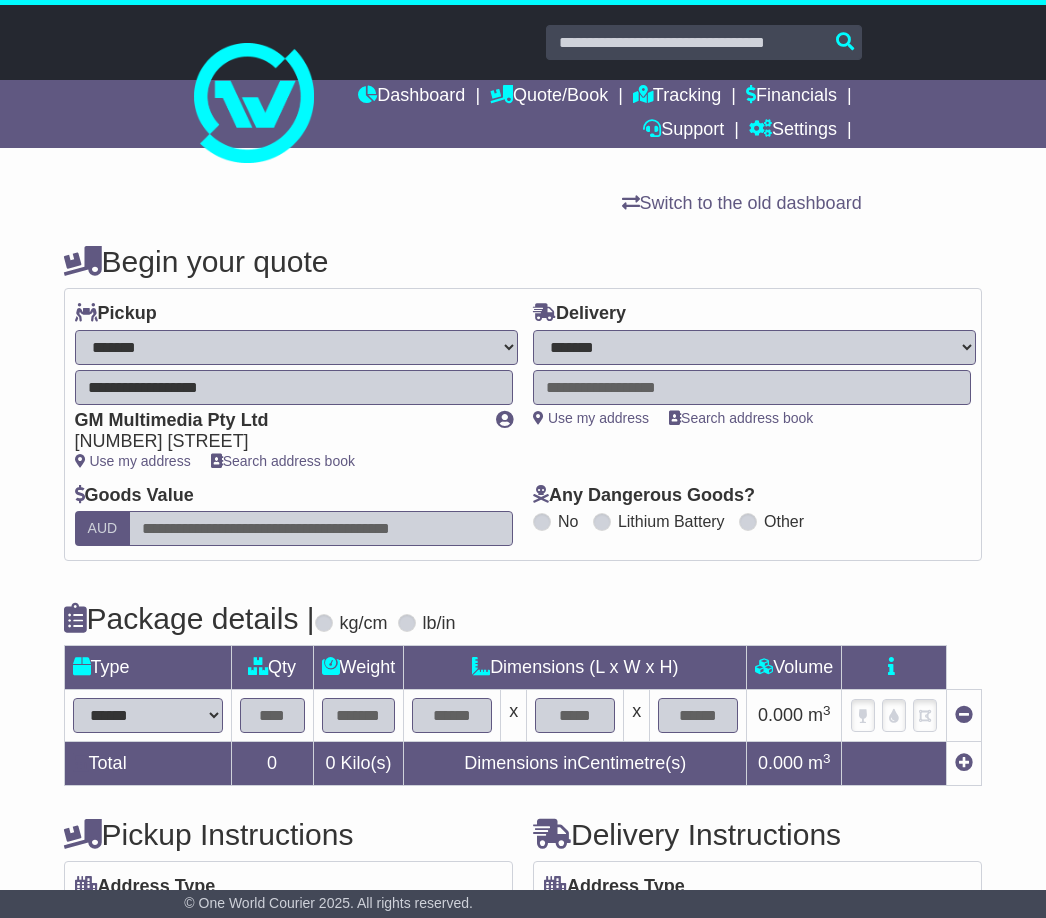 click at bounding box center (752, 387) 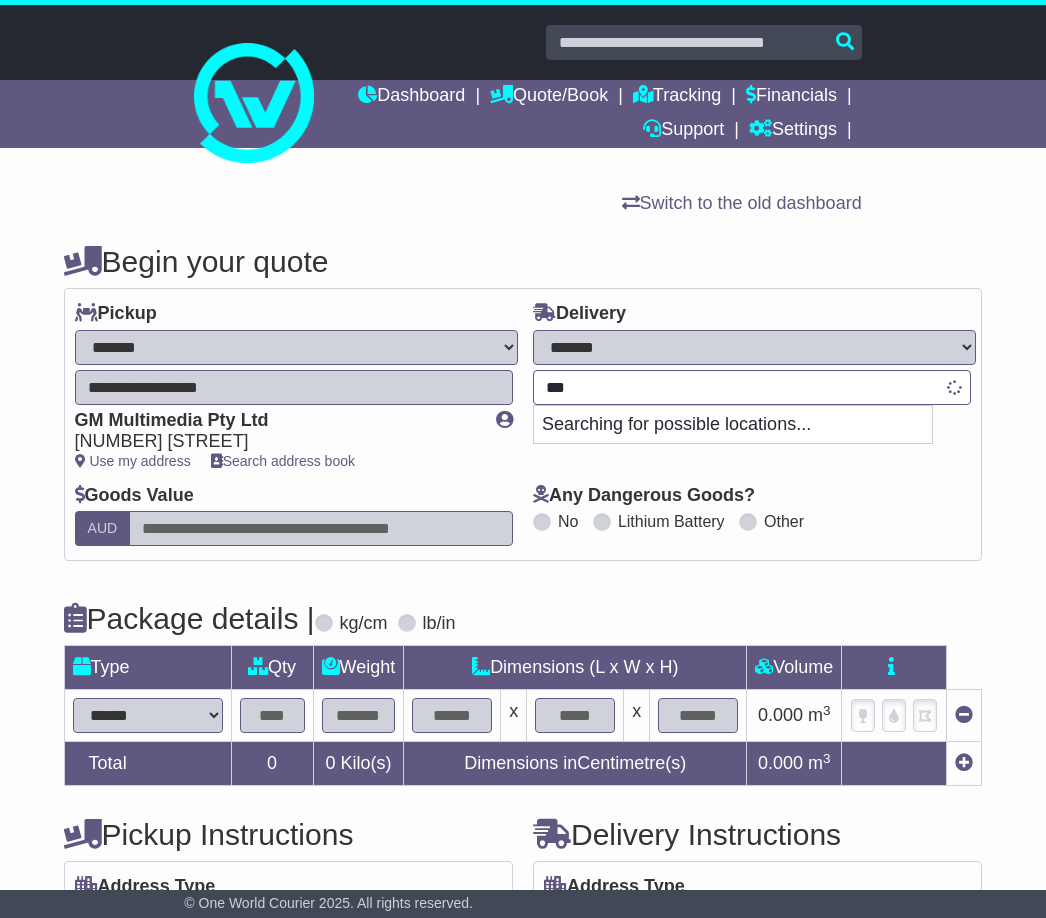 type on "****" 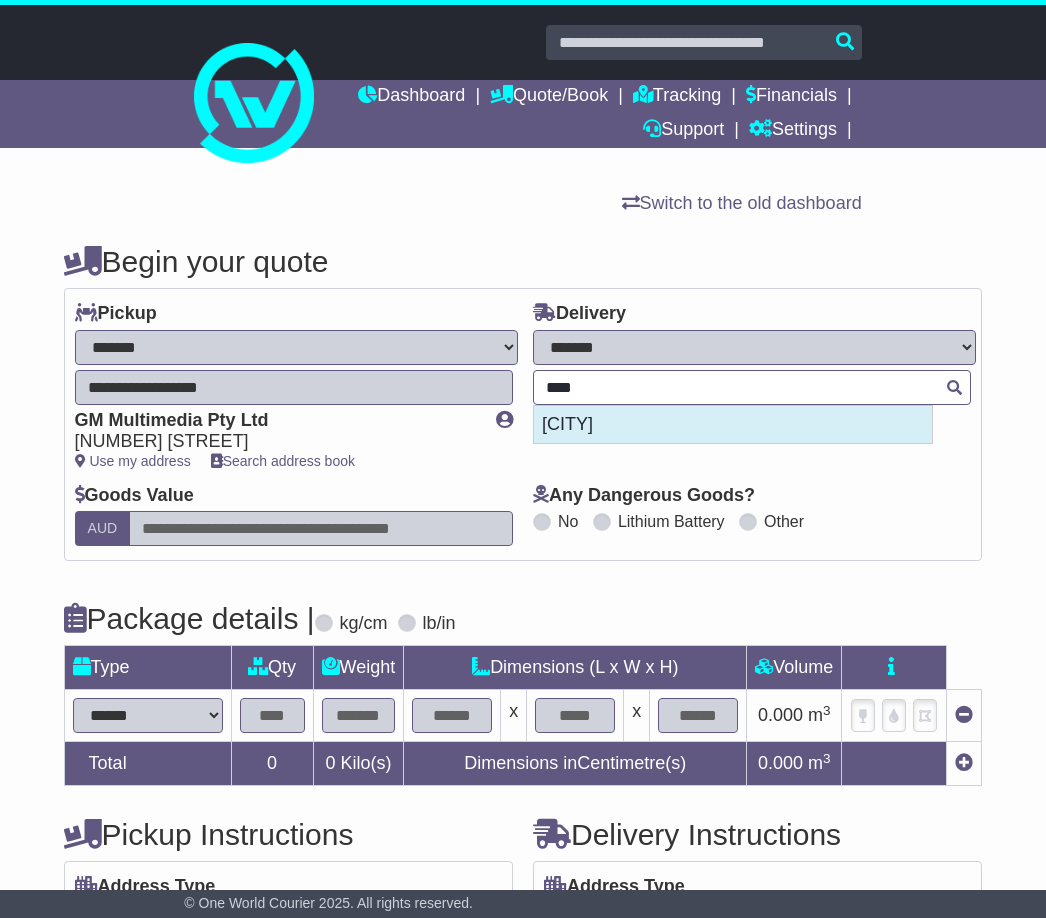 click on "SUVA" at bounding box center (733, 425) 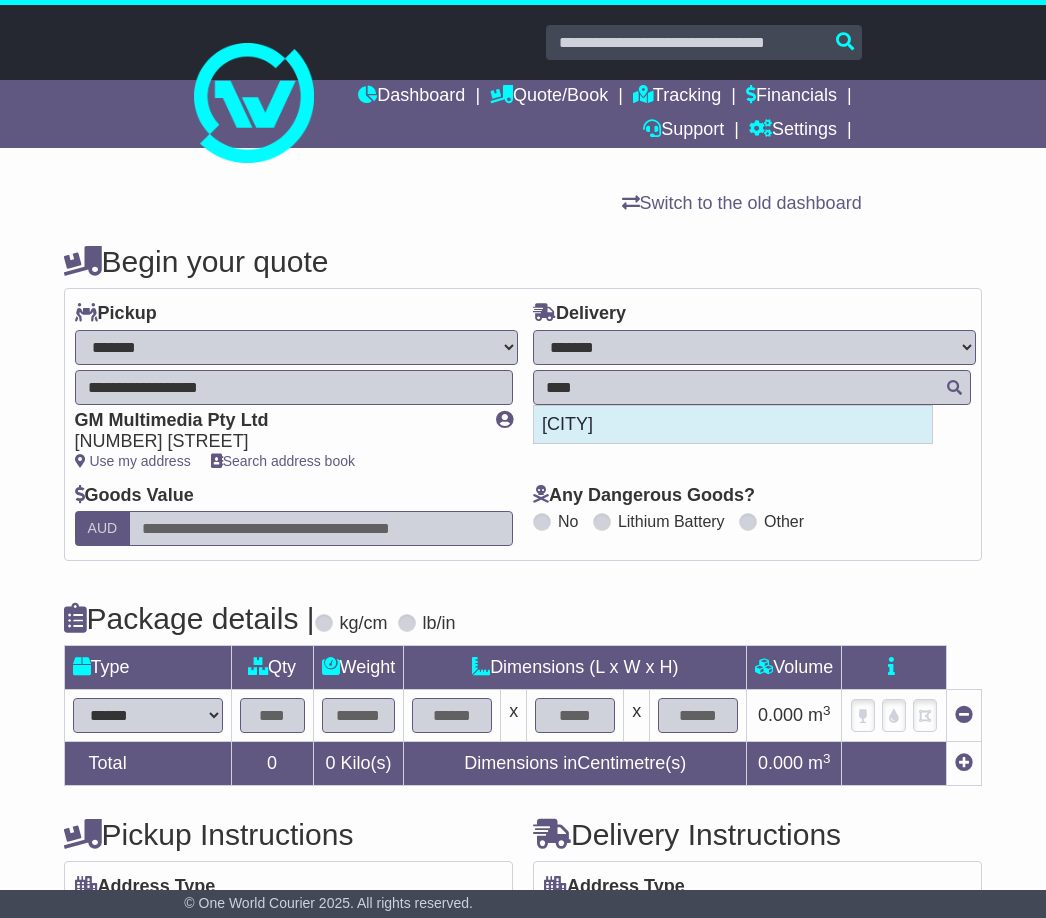 type on "**********" 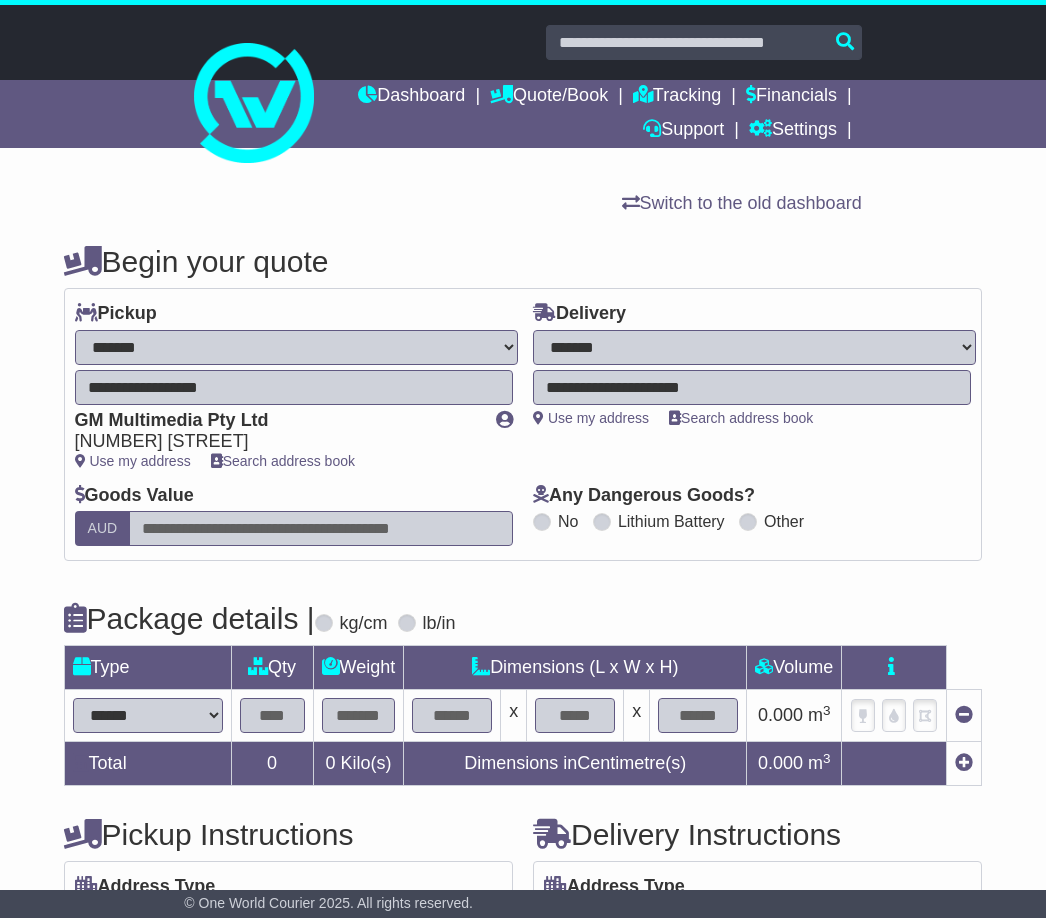 click on "Any Dangerous Goods?
No
Lithium Battery
Other" at bounding box center (752, 508) 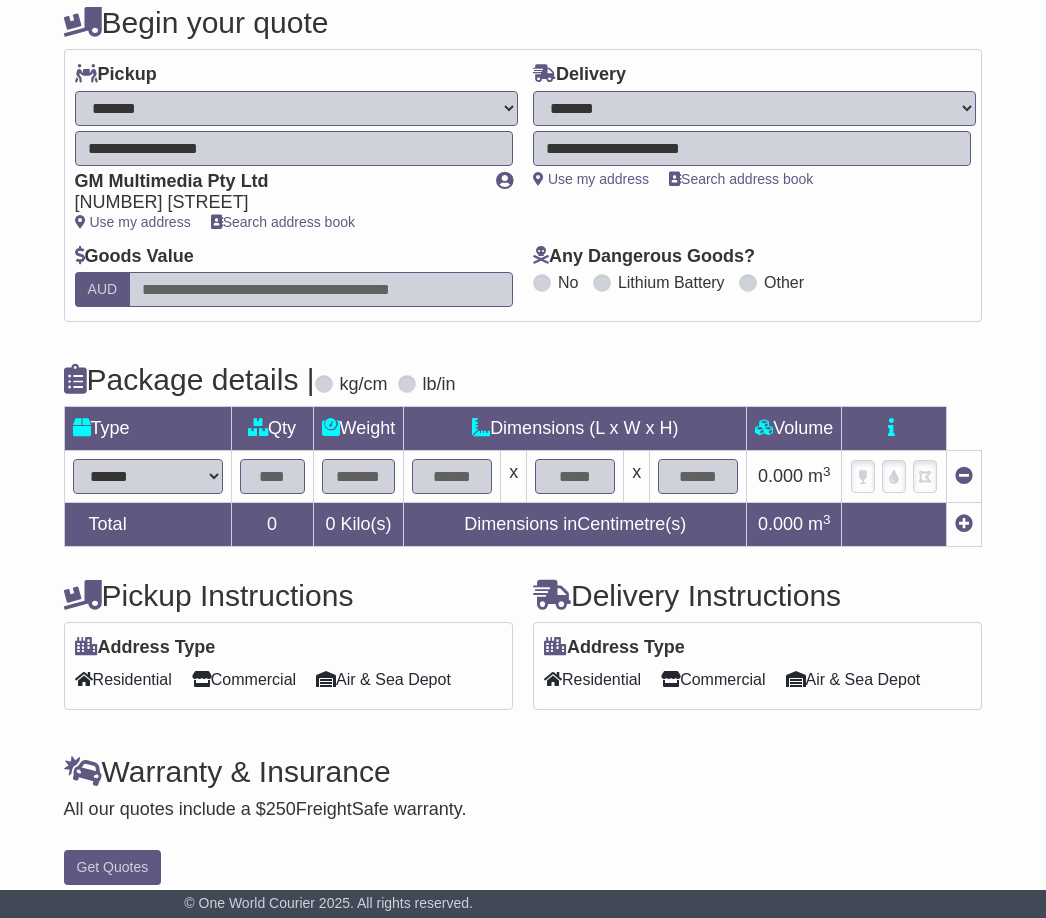 scroll, scrollTop: 256, scrollLeft: 0, axis: vertical 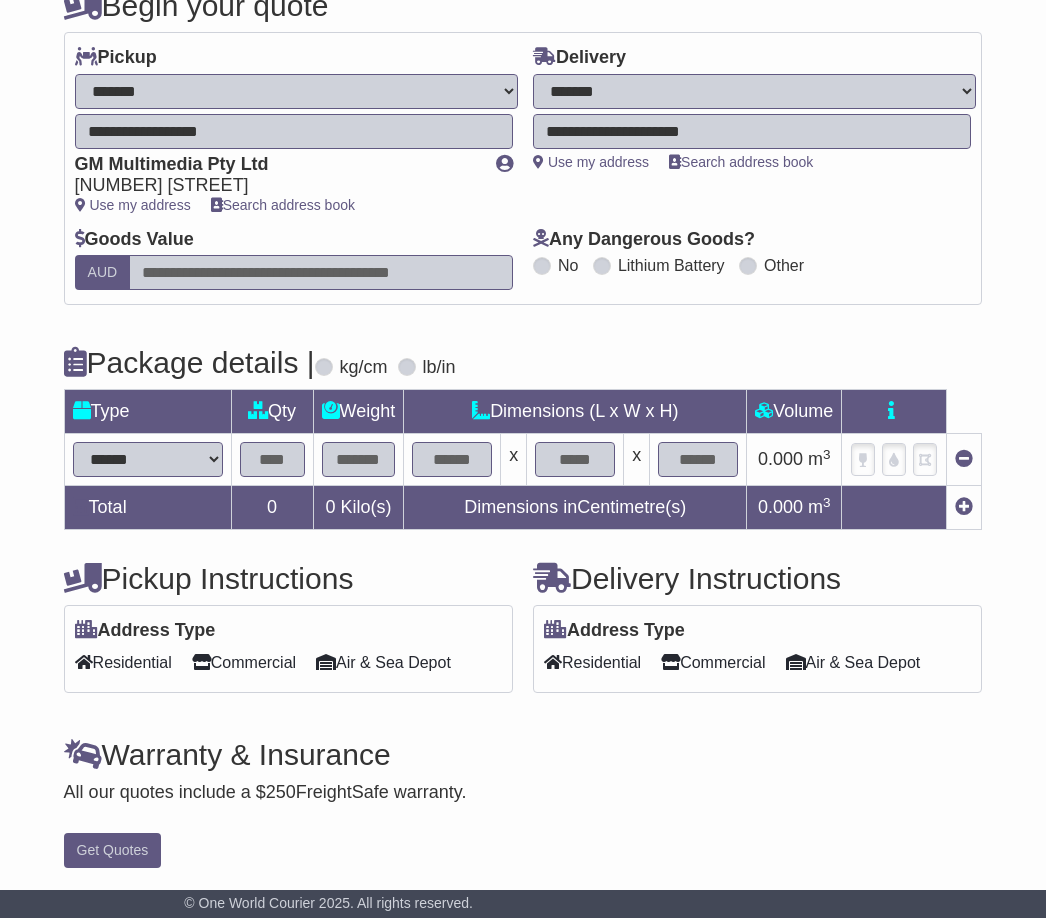 drag, startPoint x: 122, startPoint y: 473, endPoint x: 121, endPoint y: 463, distance: 10.049875 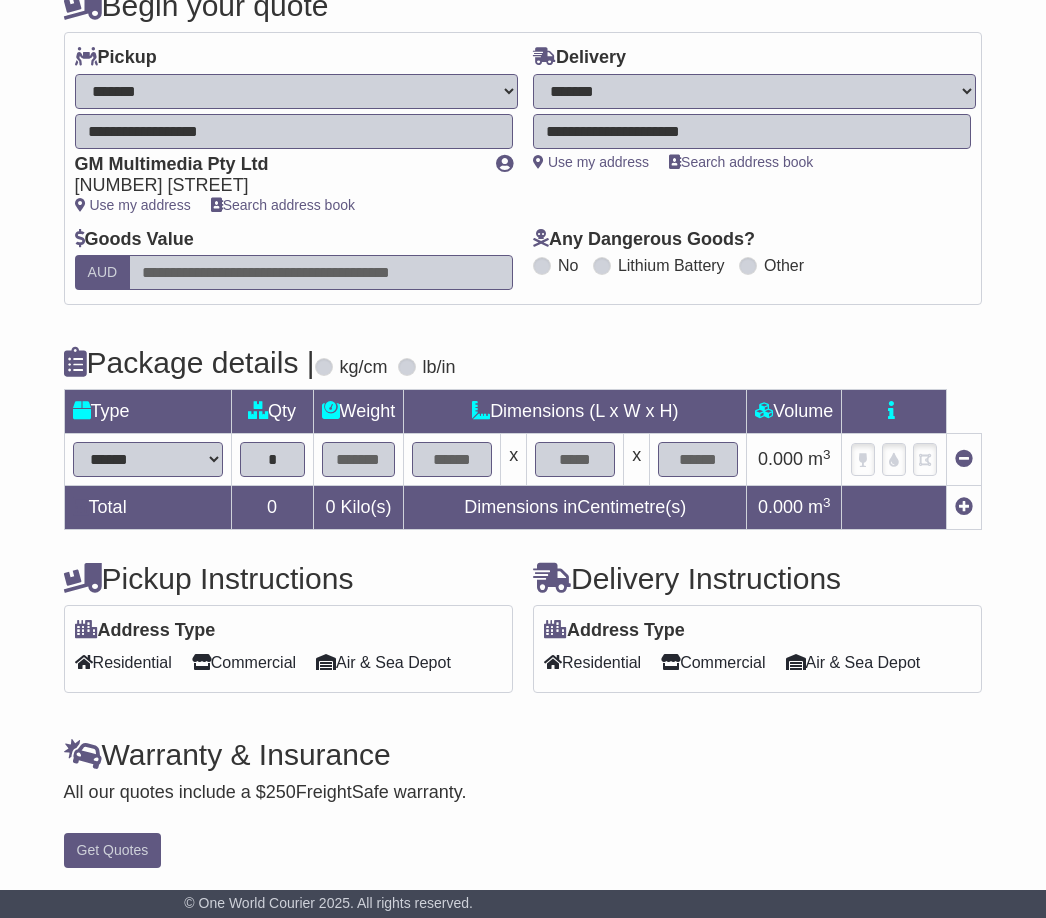 type on "*" 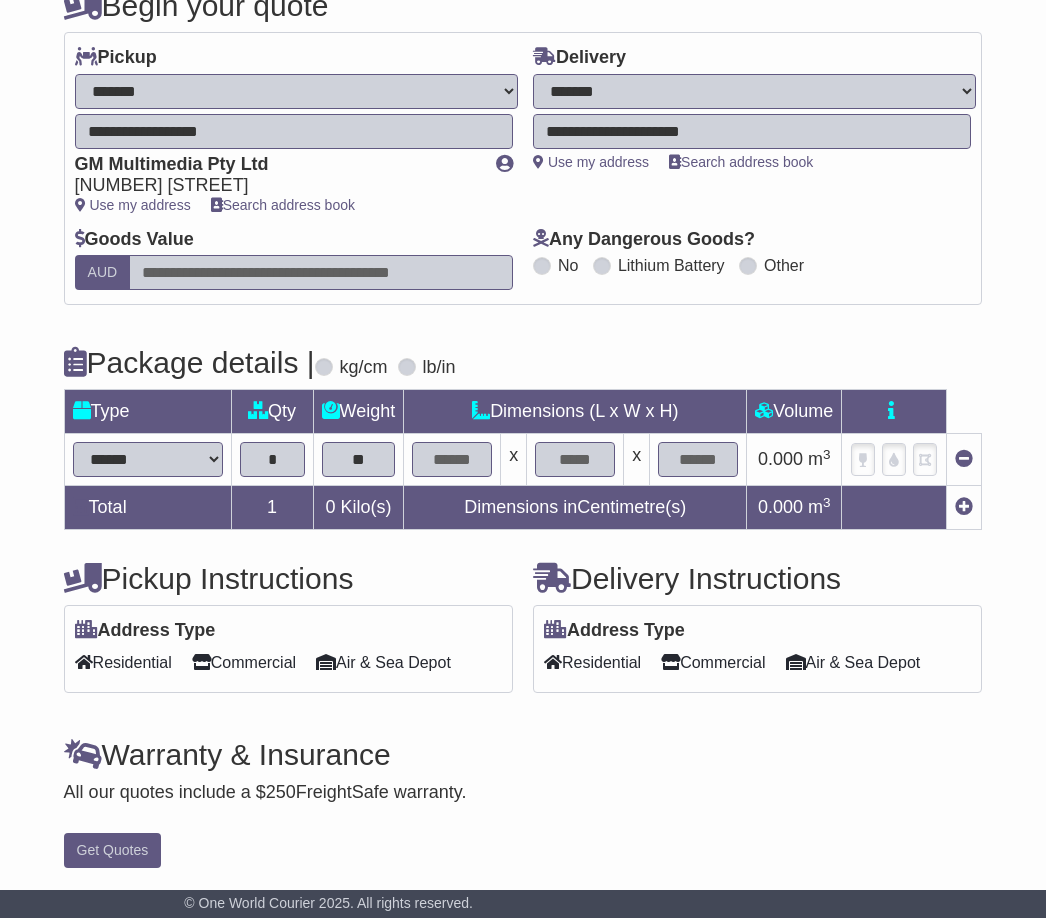 type on "**" 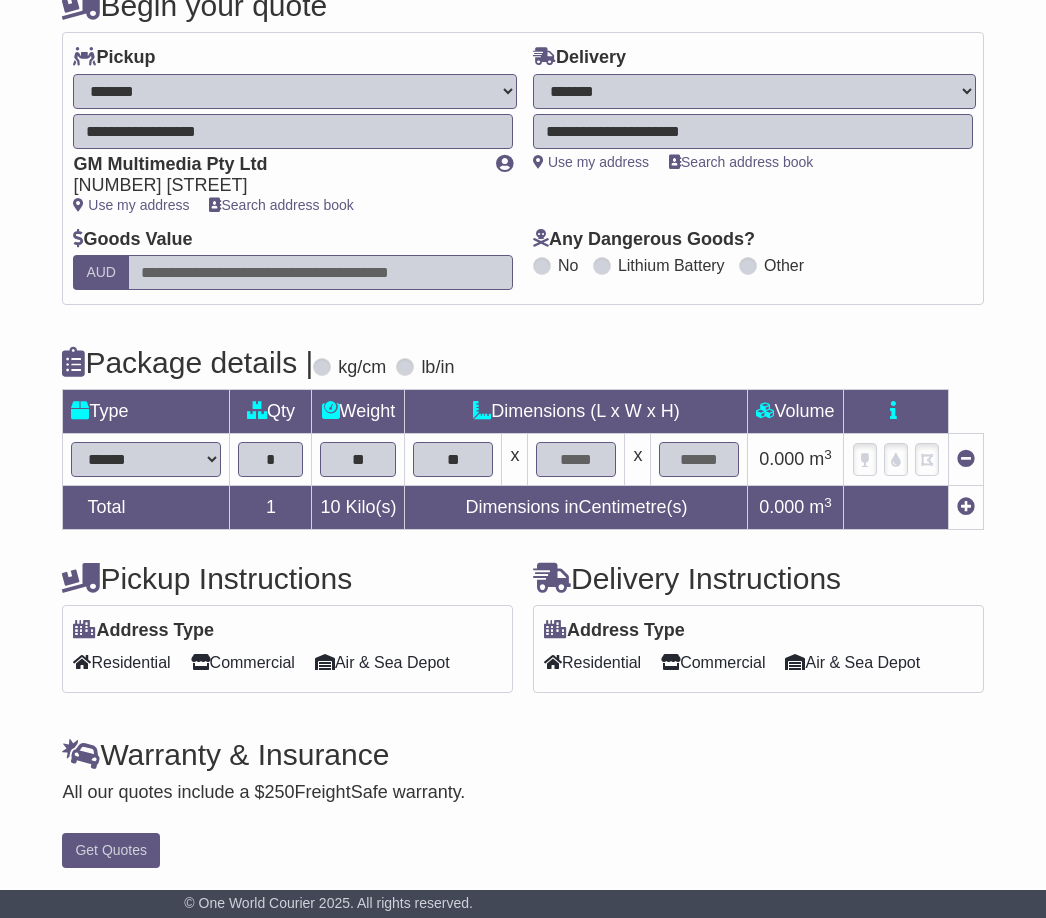 type on "**" 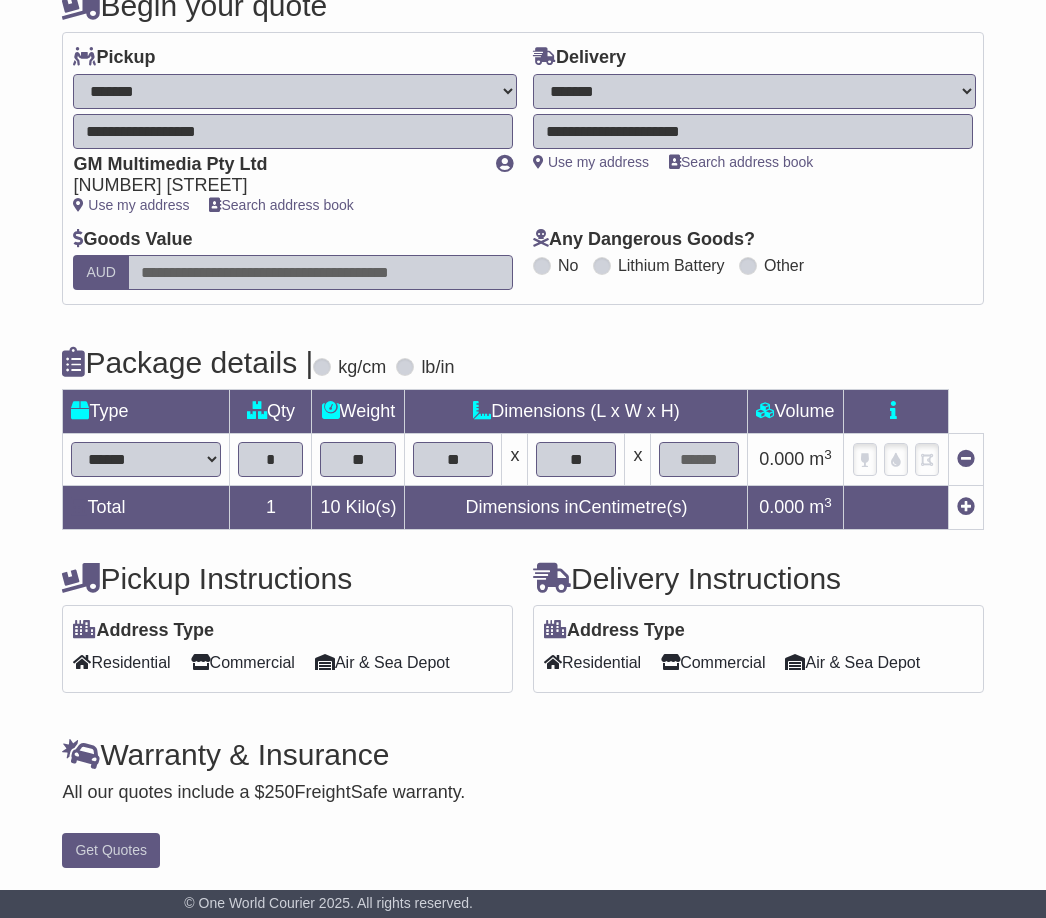 type on "**" 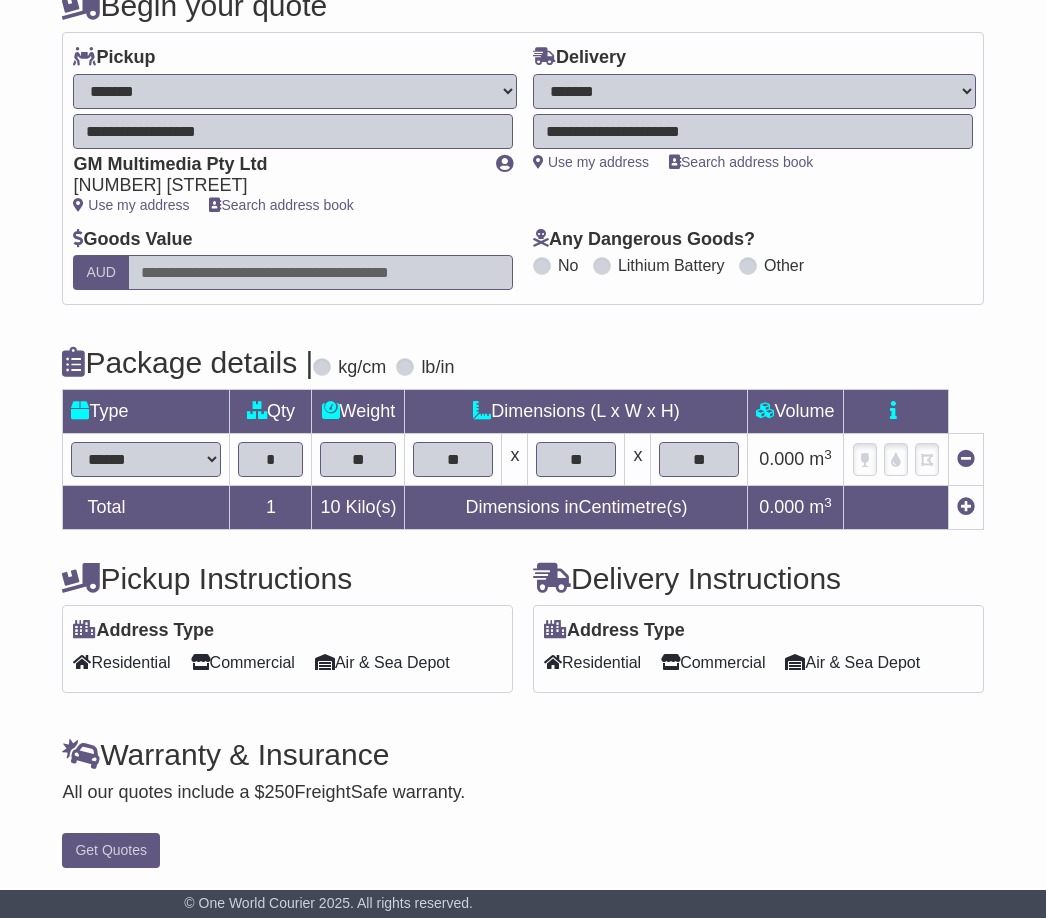 type on "**" 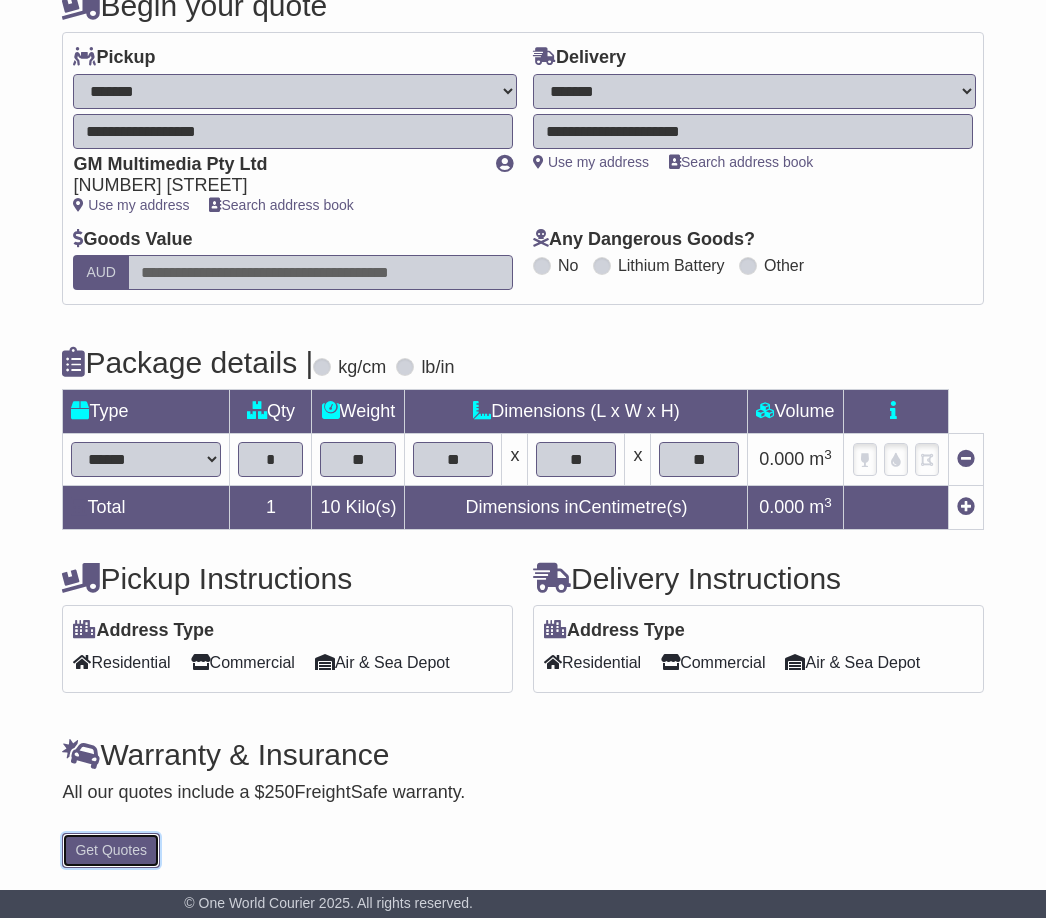 type 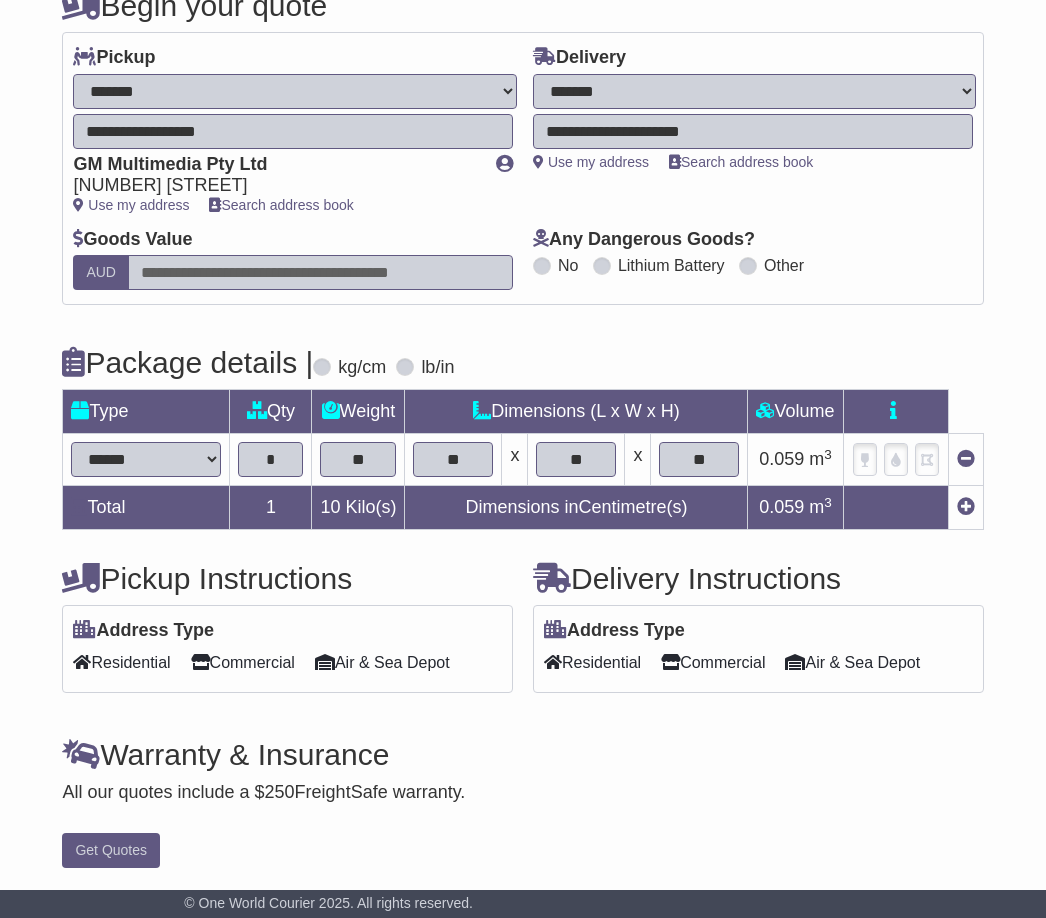 type on "**" 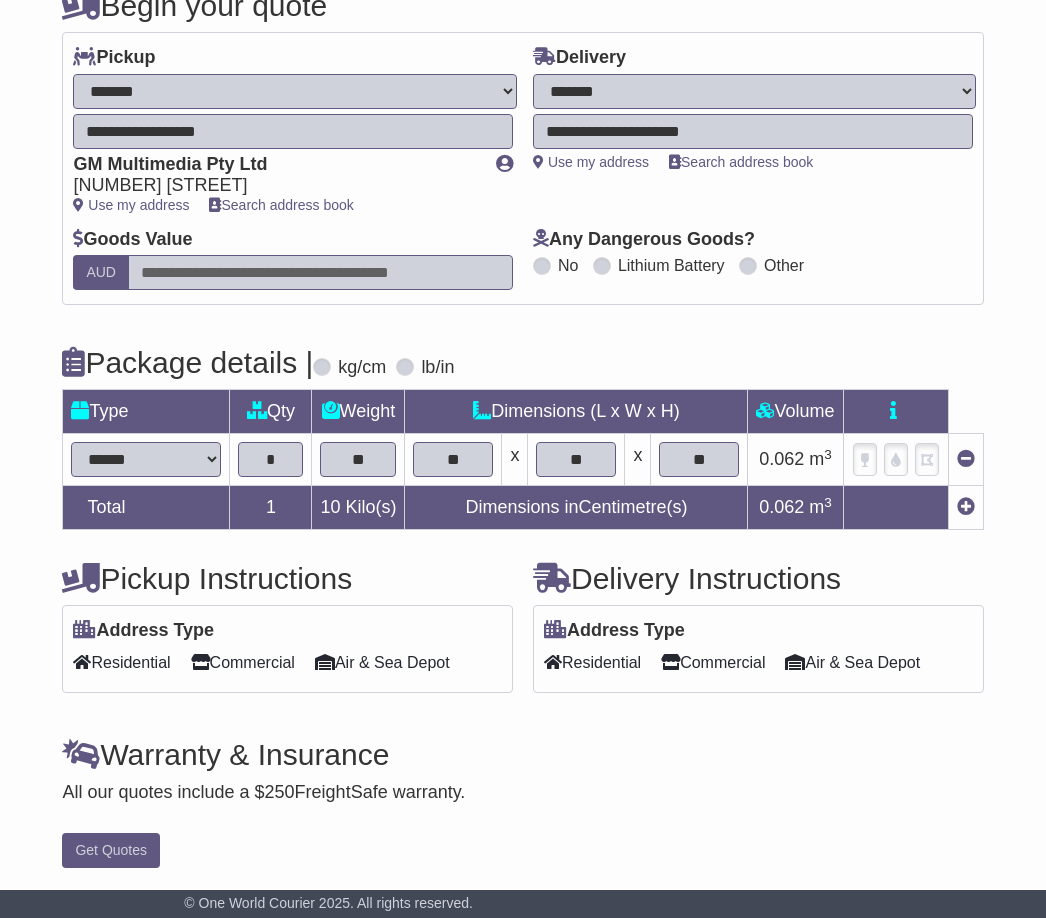 drag, startPoint x: 728, startPoint y: 762, endPoint x: 701, endPoint y: 727, distance: 44.20407 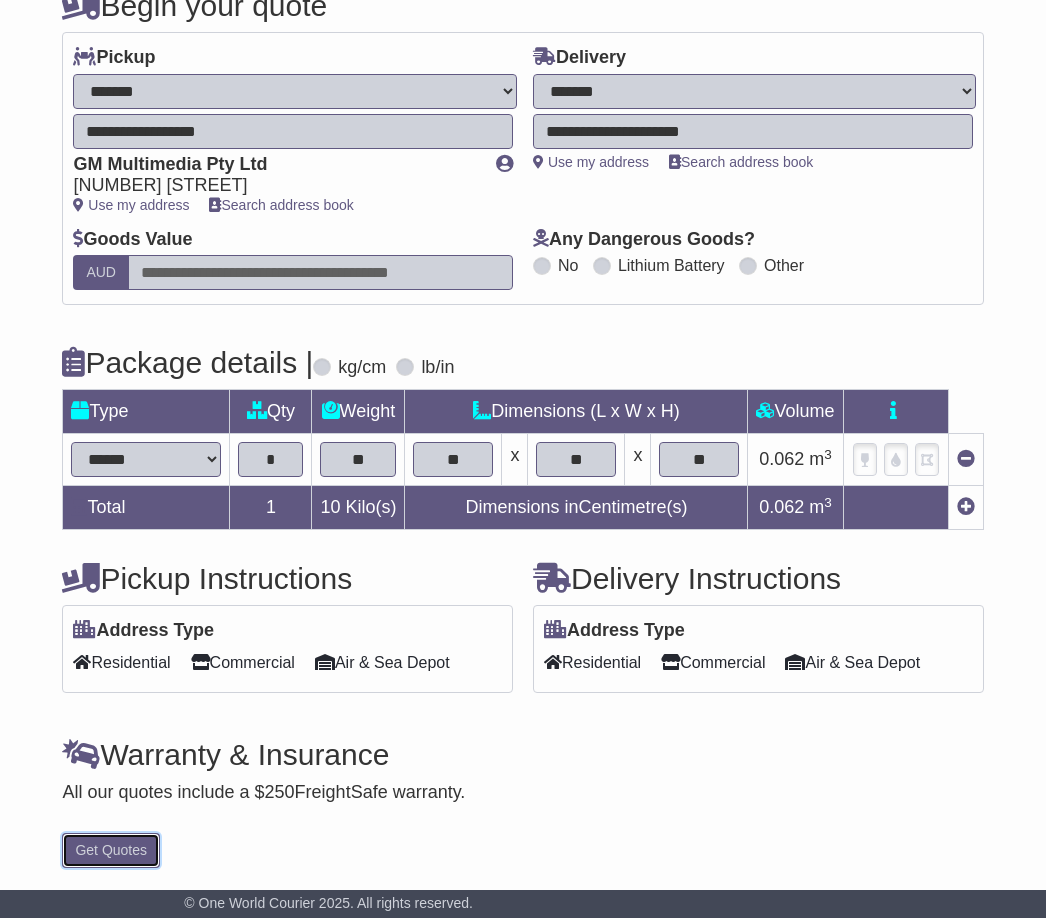 click on "Get Quotes" at bounding box center (111, 850) 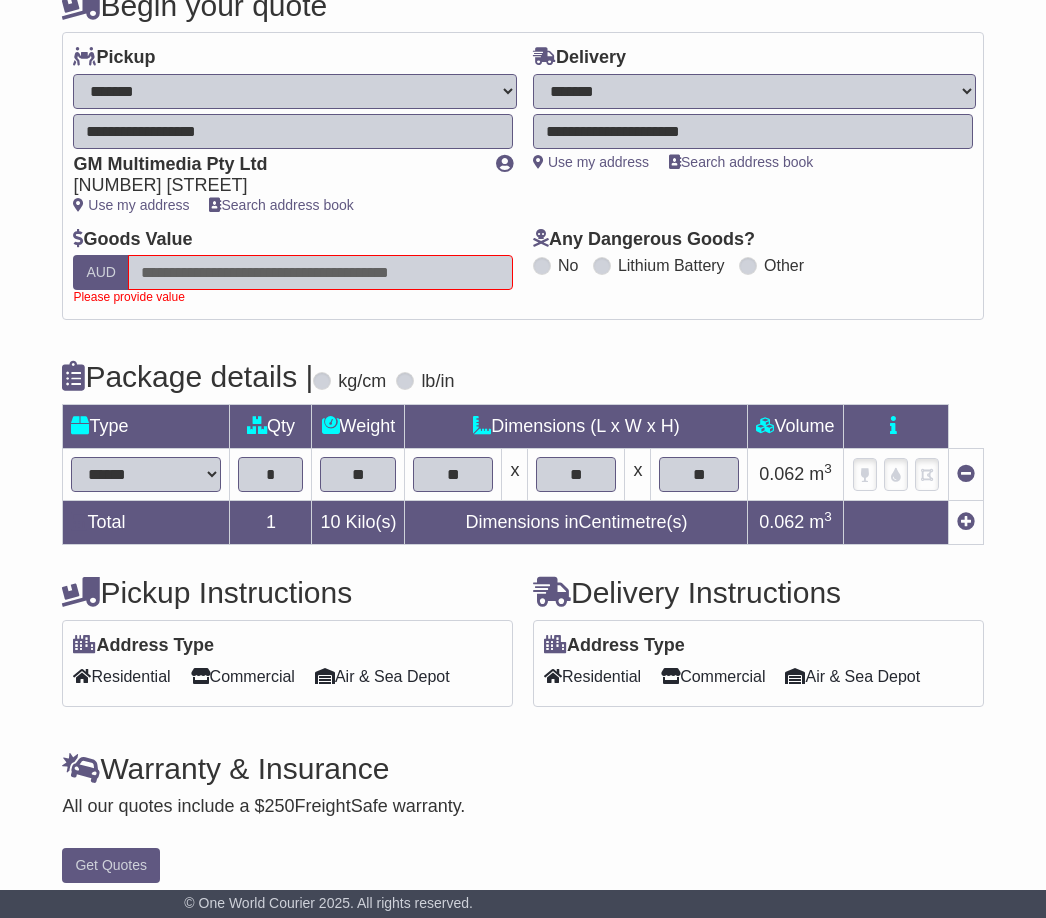 click at bounding box center [320, 272] 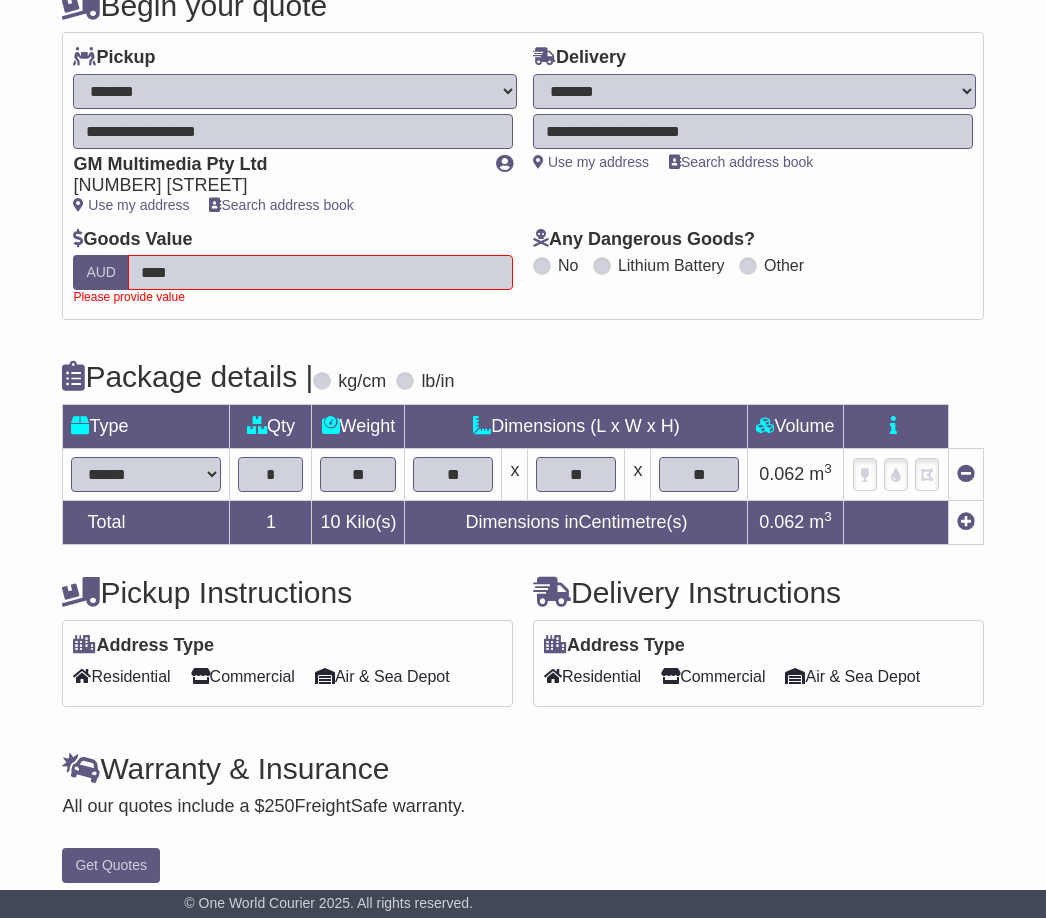 type on "****" 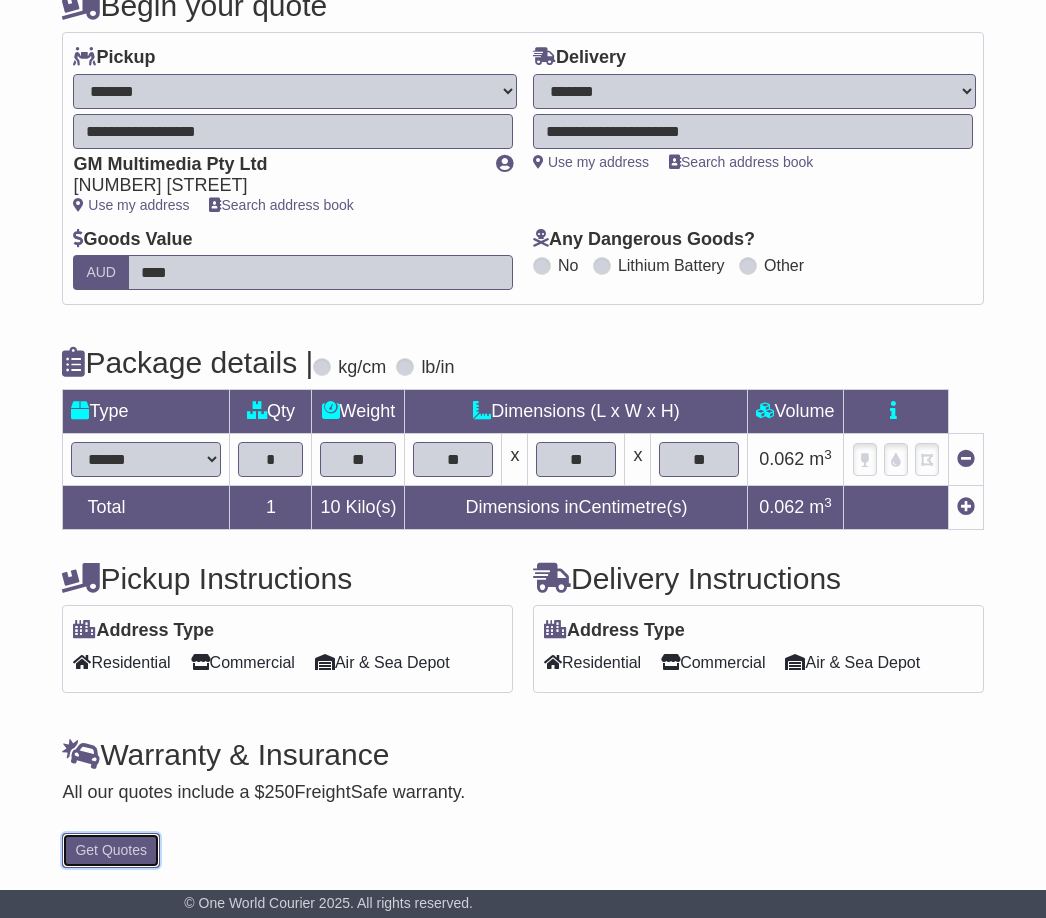 click on "Get Quotes" at bounding box center (111, 850) 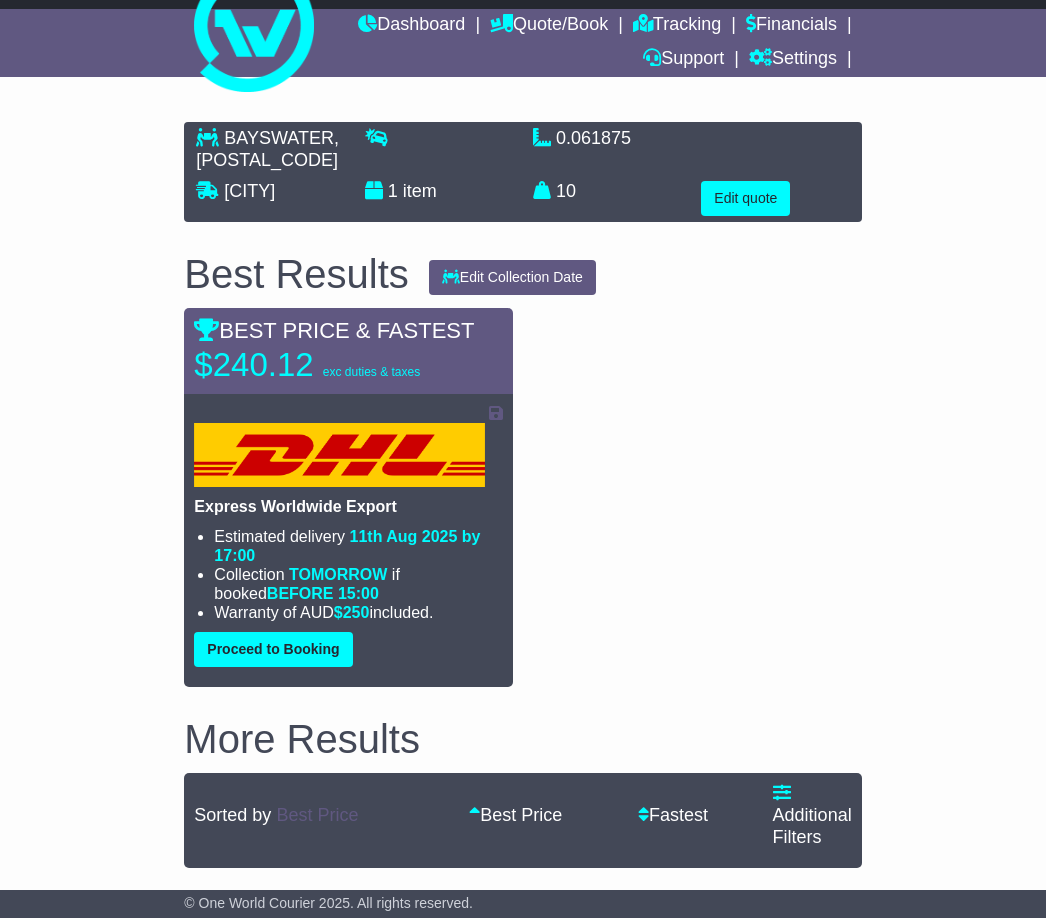 scroll, scrollTop: 0, scrollLeft: 0, axis: both 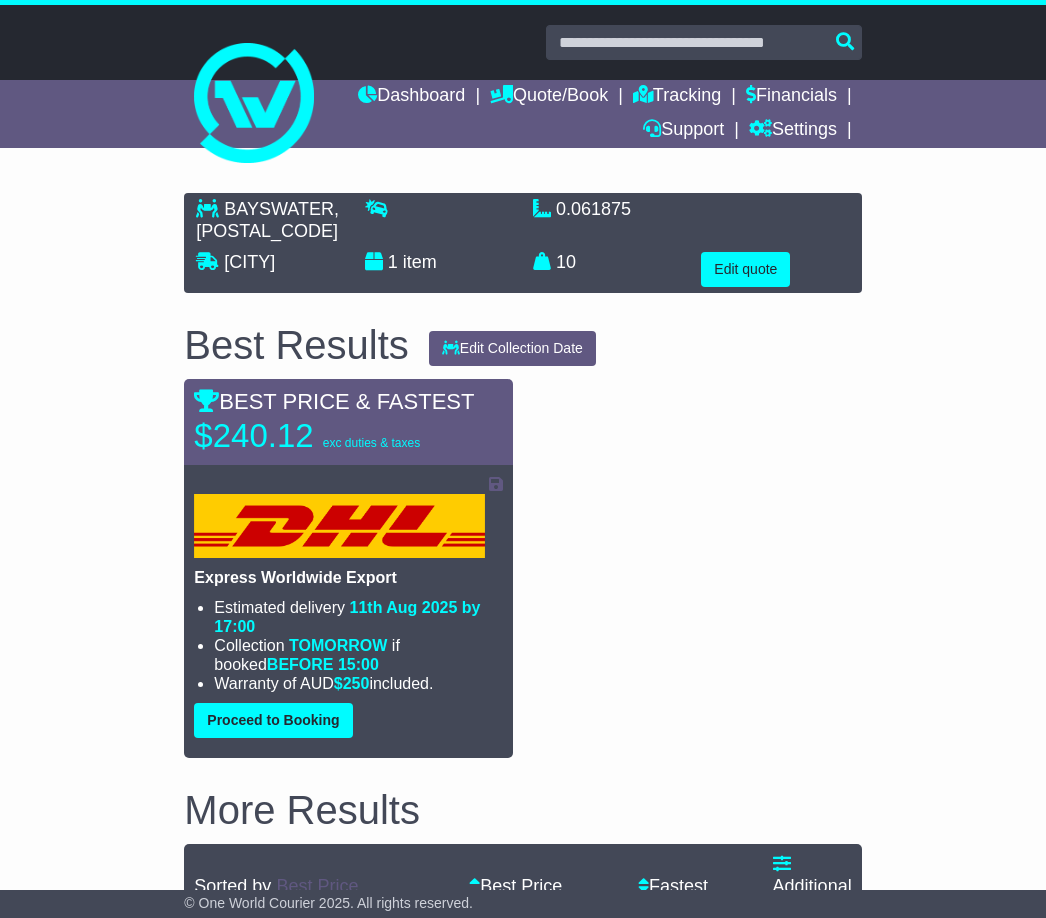 click on "BAYSWATER , 3153
SUVA ,
1   item
0.061875
m 3
in 3
10" at bounding box center (523, 566) 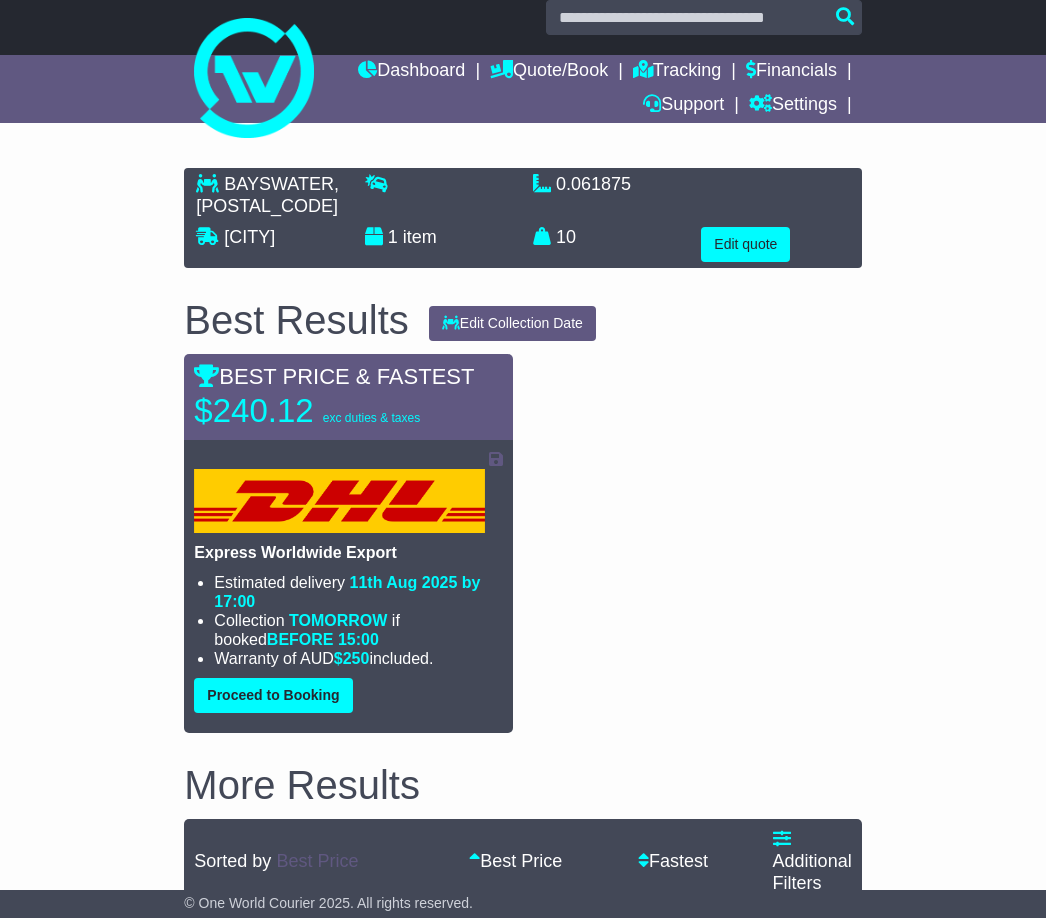 scroll, scrollTop: 0, scrollLeft: 0, axis: both 